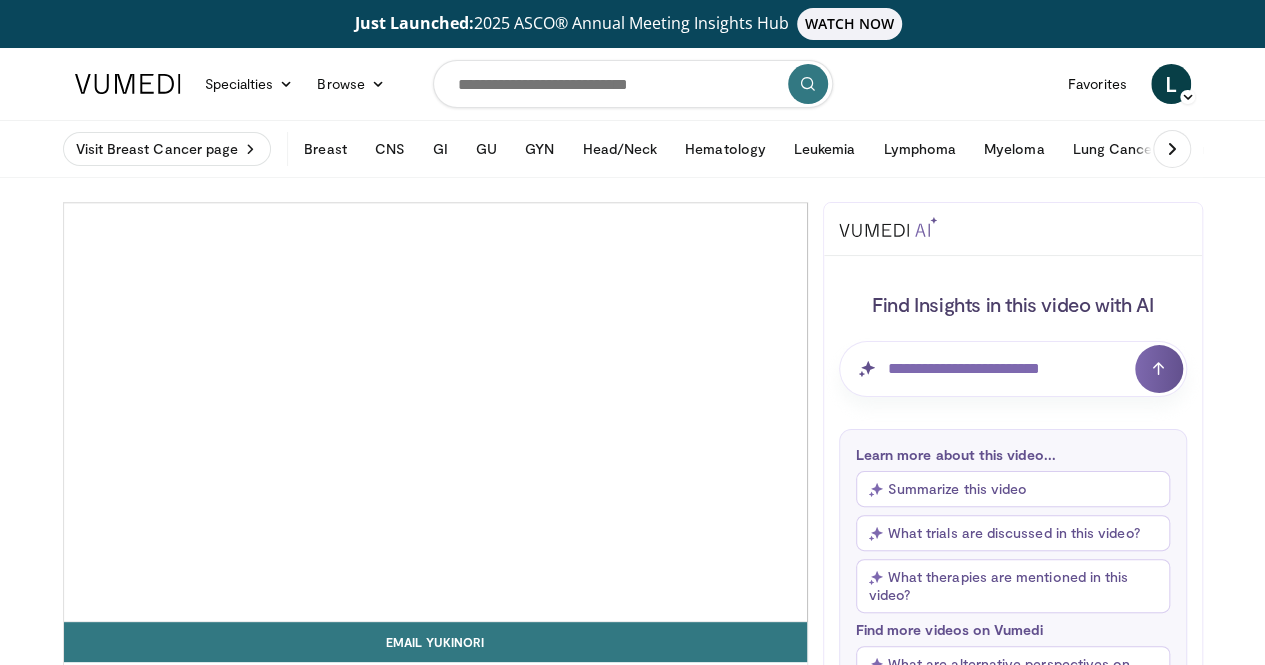 scroll, scrollTop: 0, scrollLeft: 0, axis: both 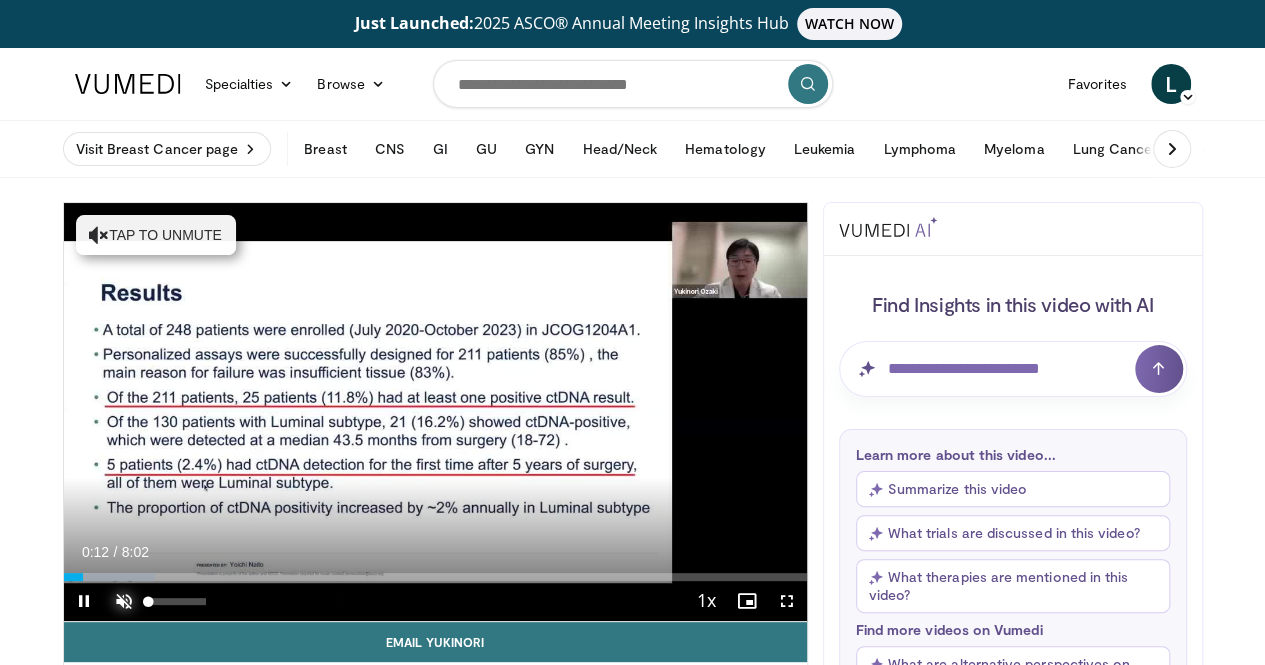 click at bounding box center [124, 601] 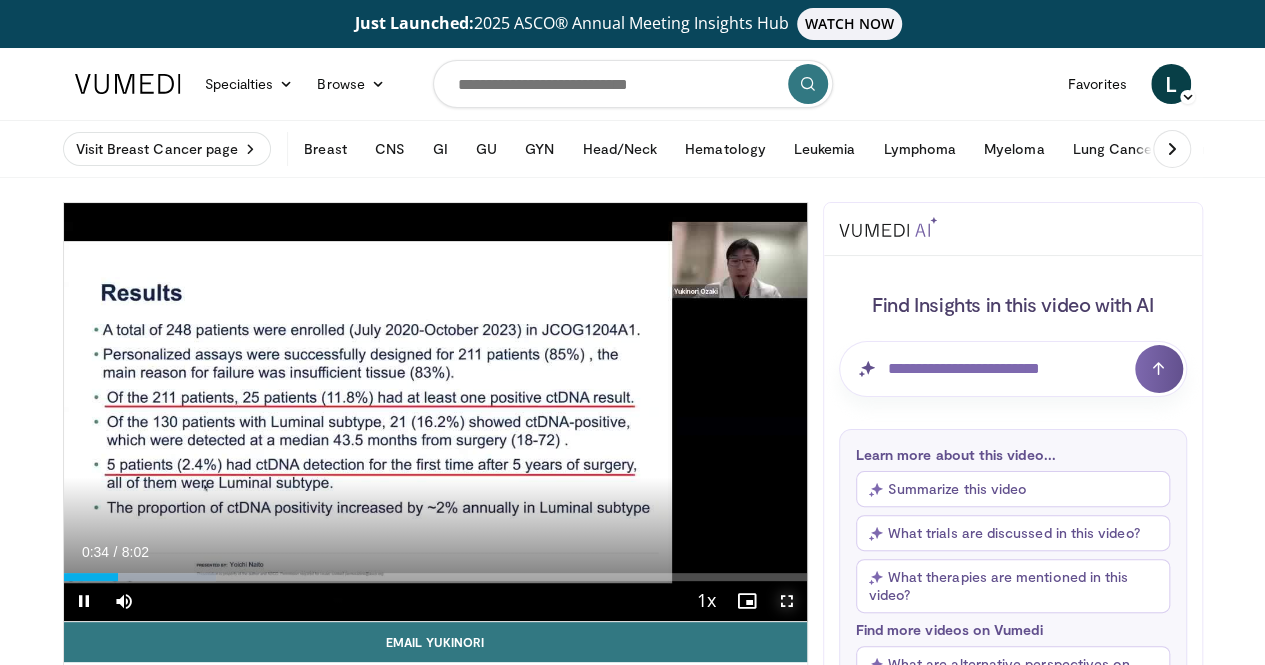 click at bounding box center (787, 601) 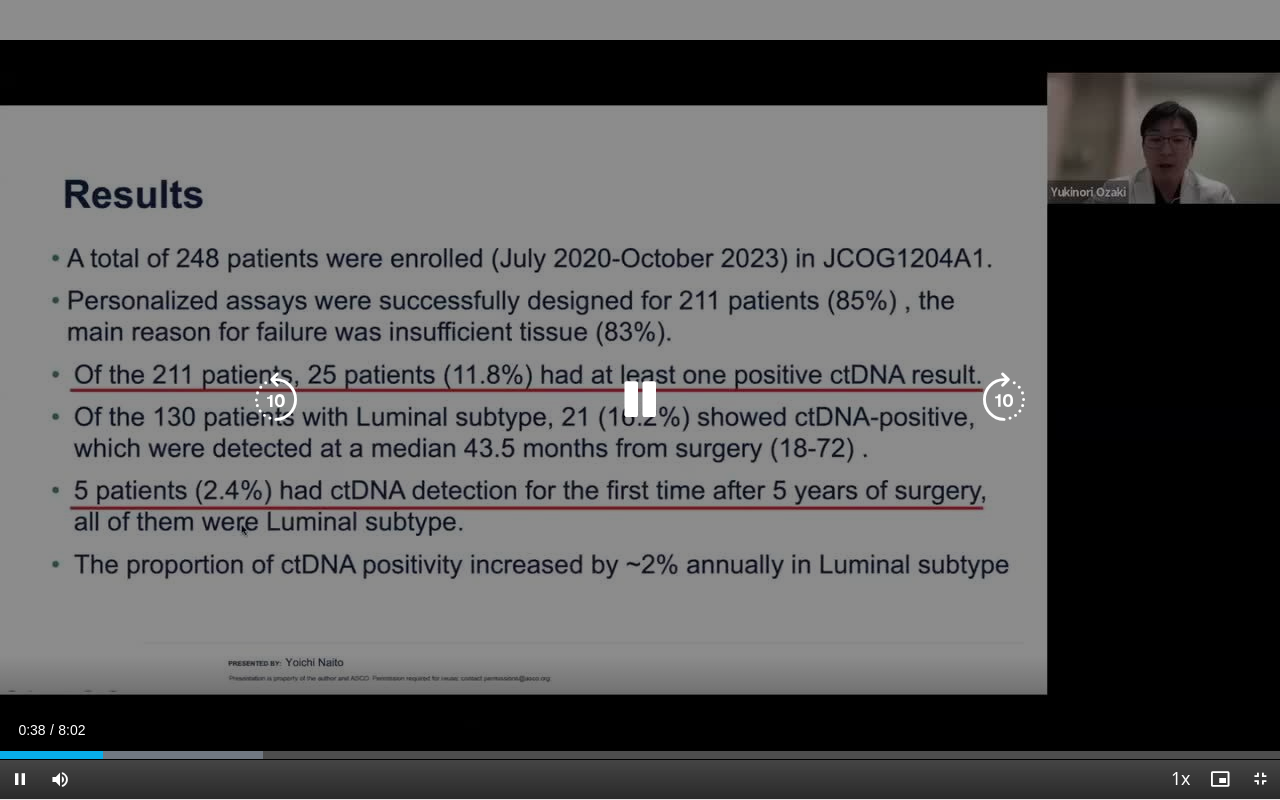 click on "10 seconds
Tap to unmute" at bounding box center (640, 399) 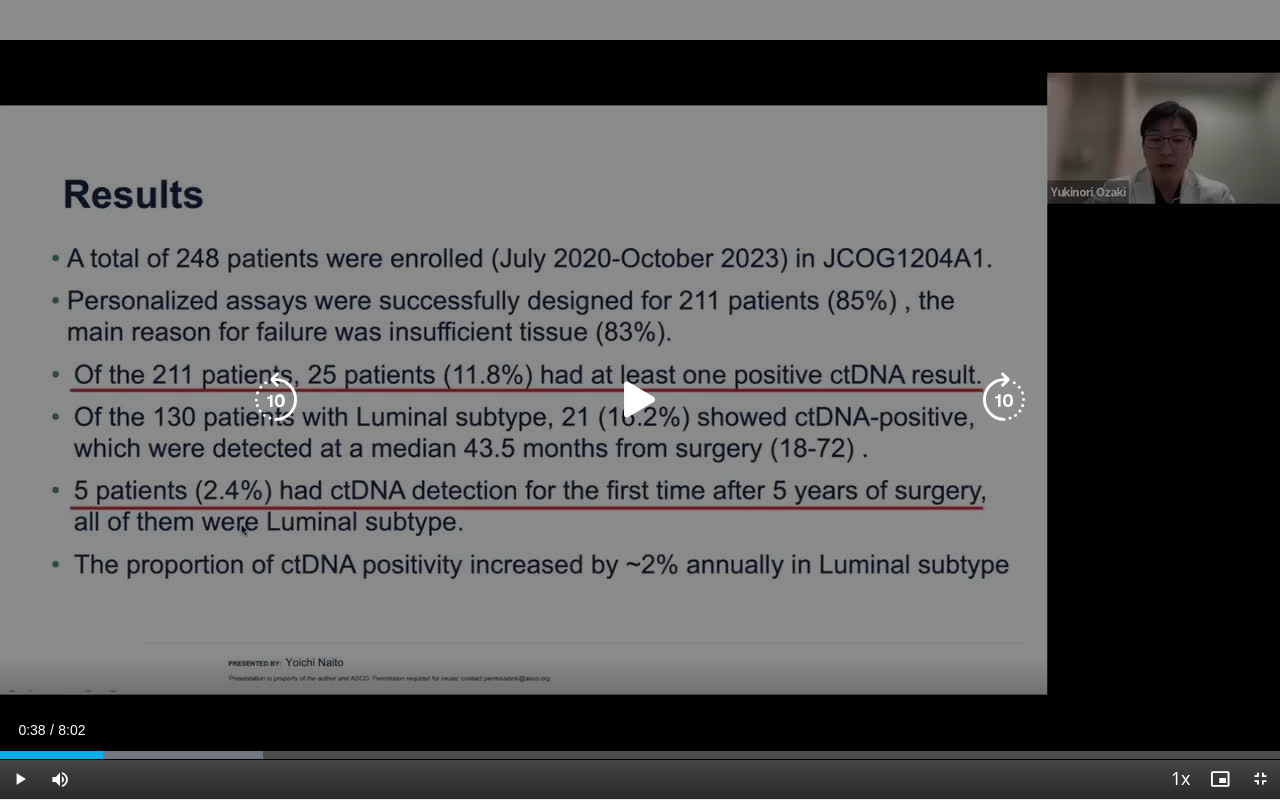 click at bounding box center [640, 400] 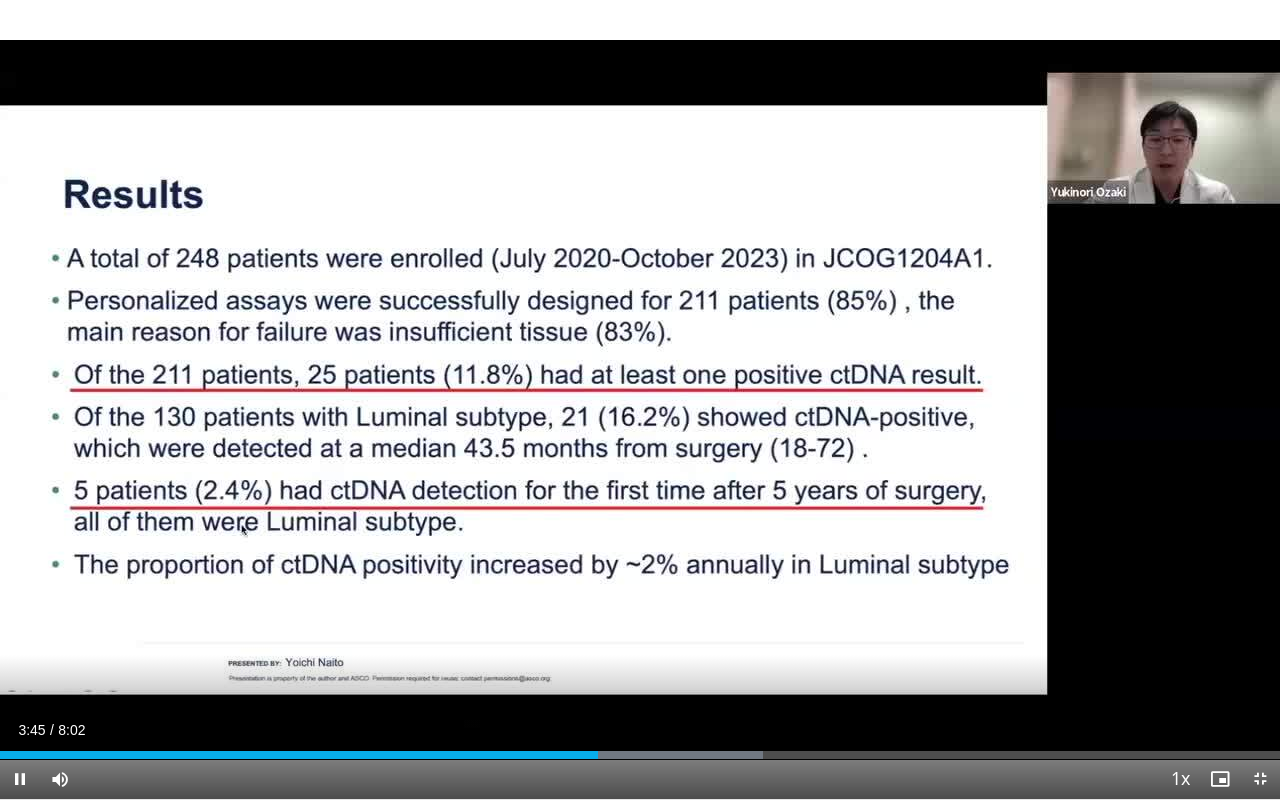 drag, startPoint x: 1148, startPoint y: 799, endPoint x: 1086, endPoint y: 792, distance: 62.39391 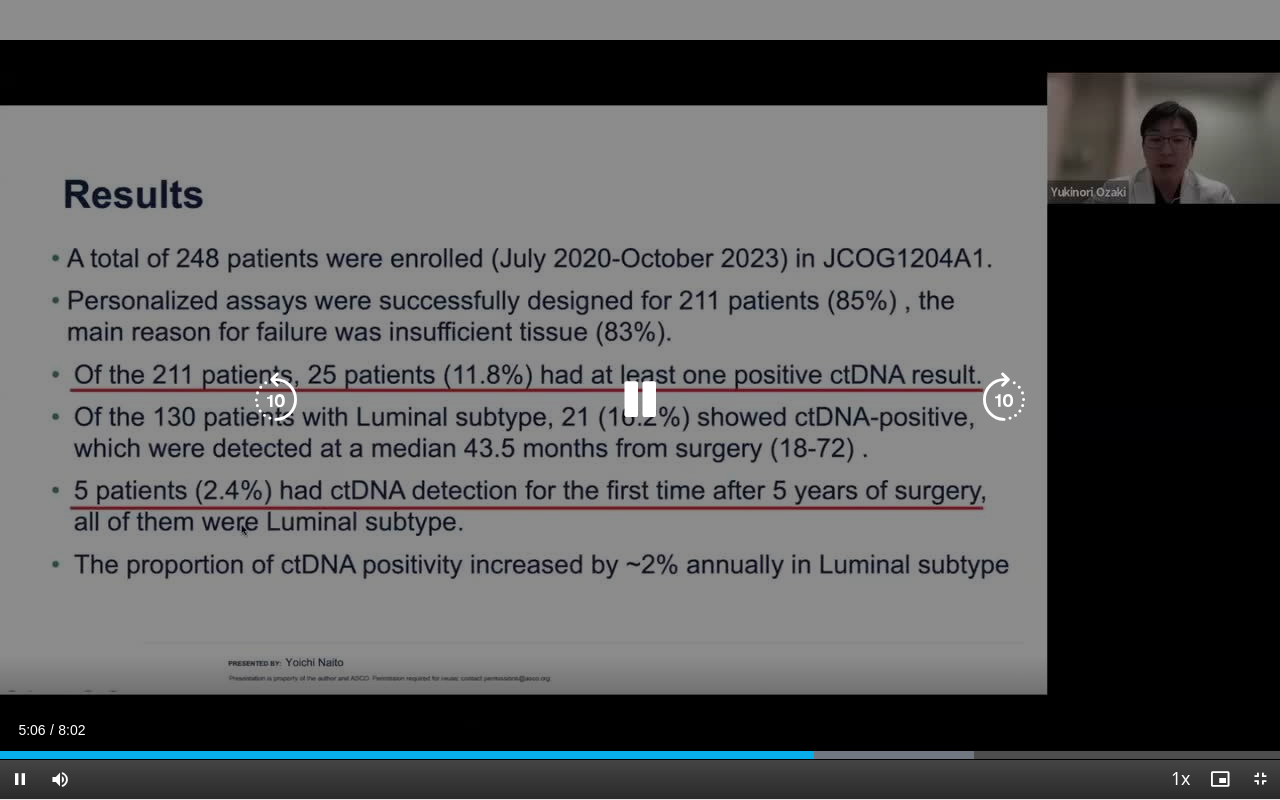 drag, startPoint x: 1113, startPoint y: 790, endPoint x: 1056, endPoint y: 773, distance: 59.48109 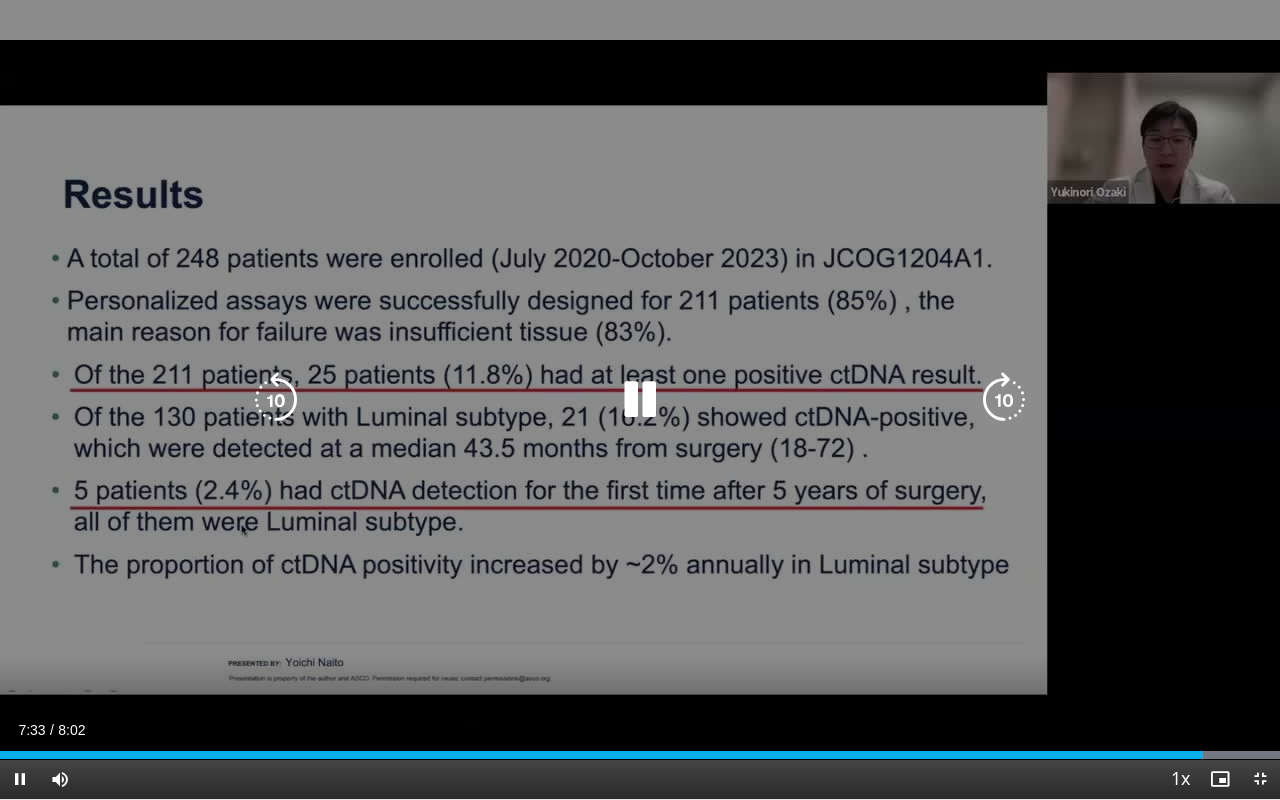 click on "10 seconds
Tap to unmute" at bounding box center [640, 399] 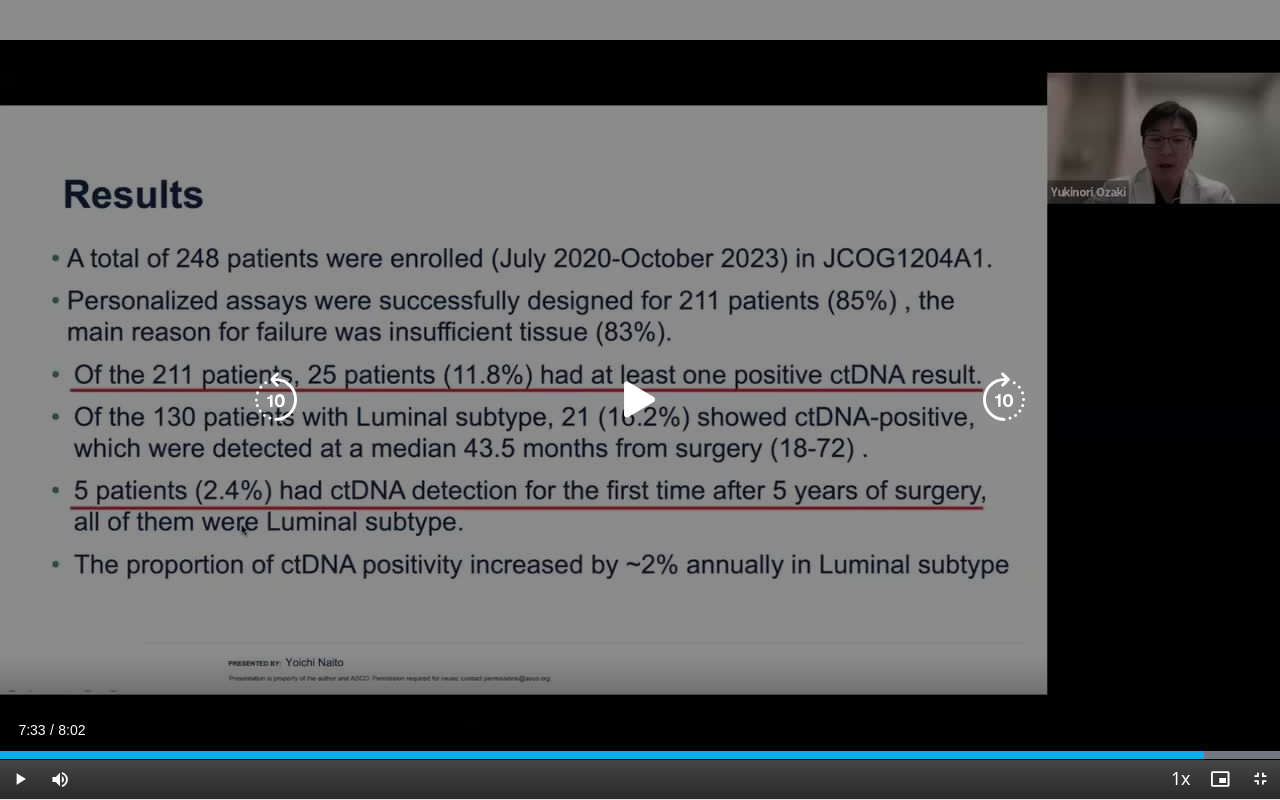 click at bounding box center (640, 400) 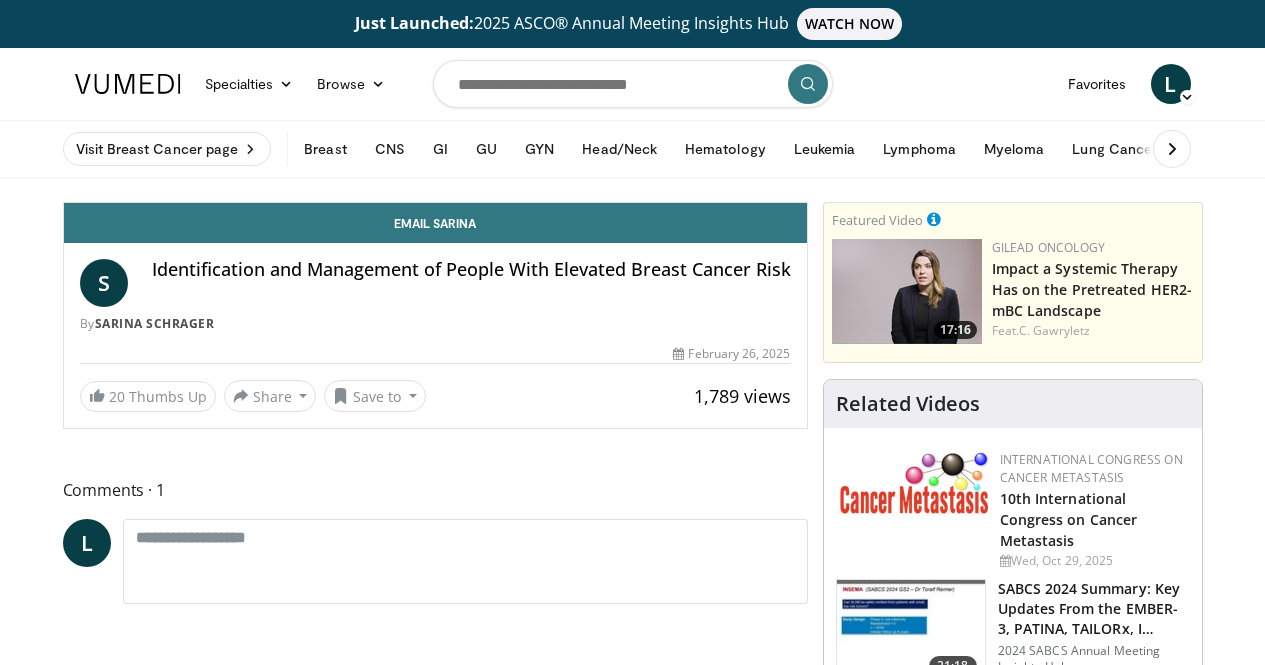scroll, scrollTop: 0, scrollLeft: 0, axis: both 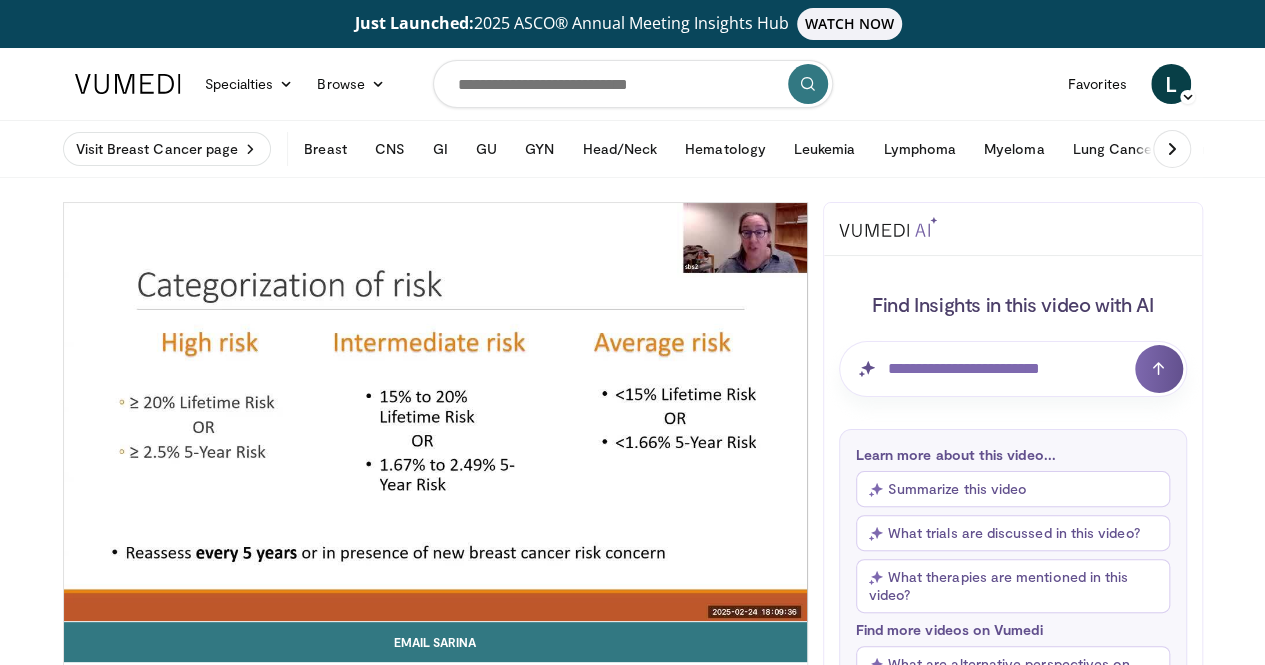 drag, startPoint x: 1273, startPoint y: 98, endPoint x: 886, endPoint y: 94, distance: 387.02066 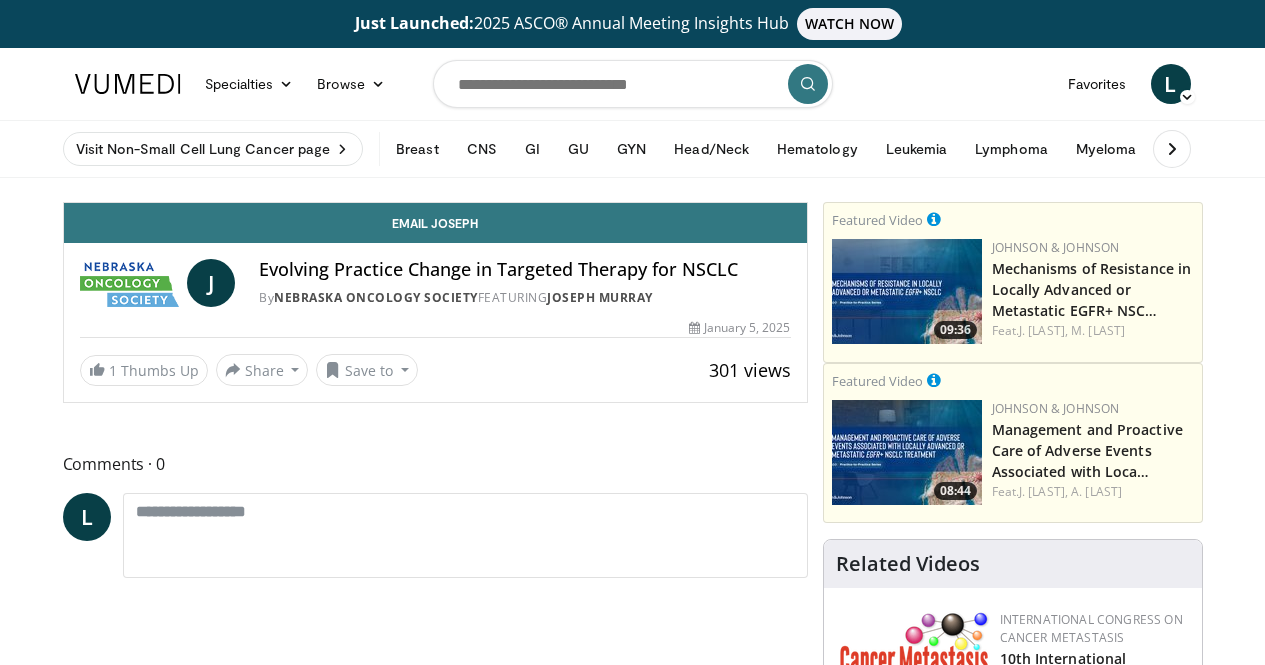 scroll, scrollTop: 0, scrollLeft: 0, axis: both 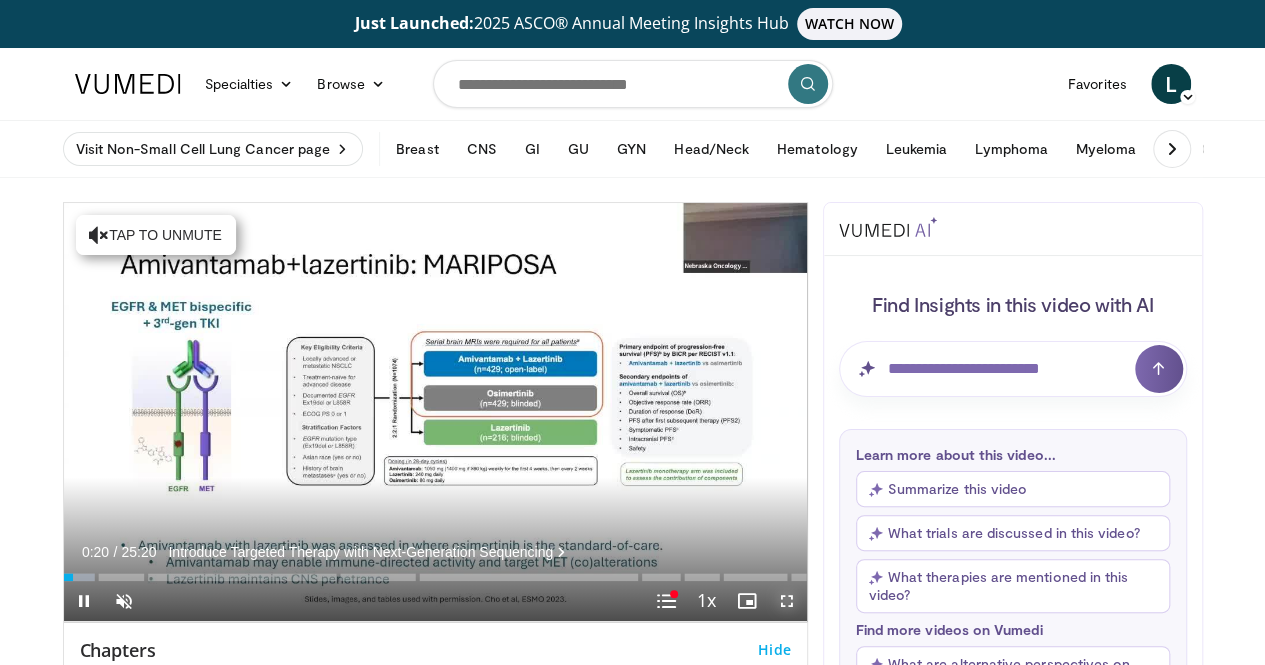 click at bounding box center (787, 601) 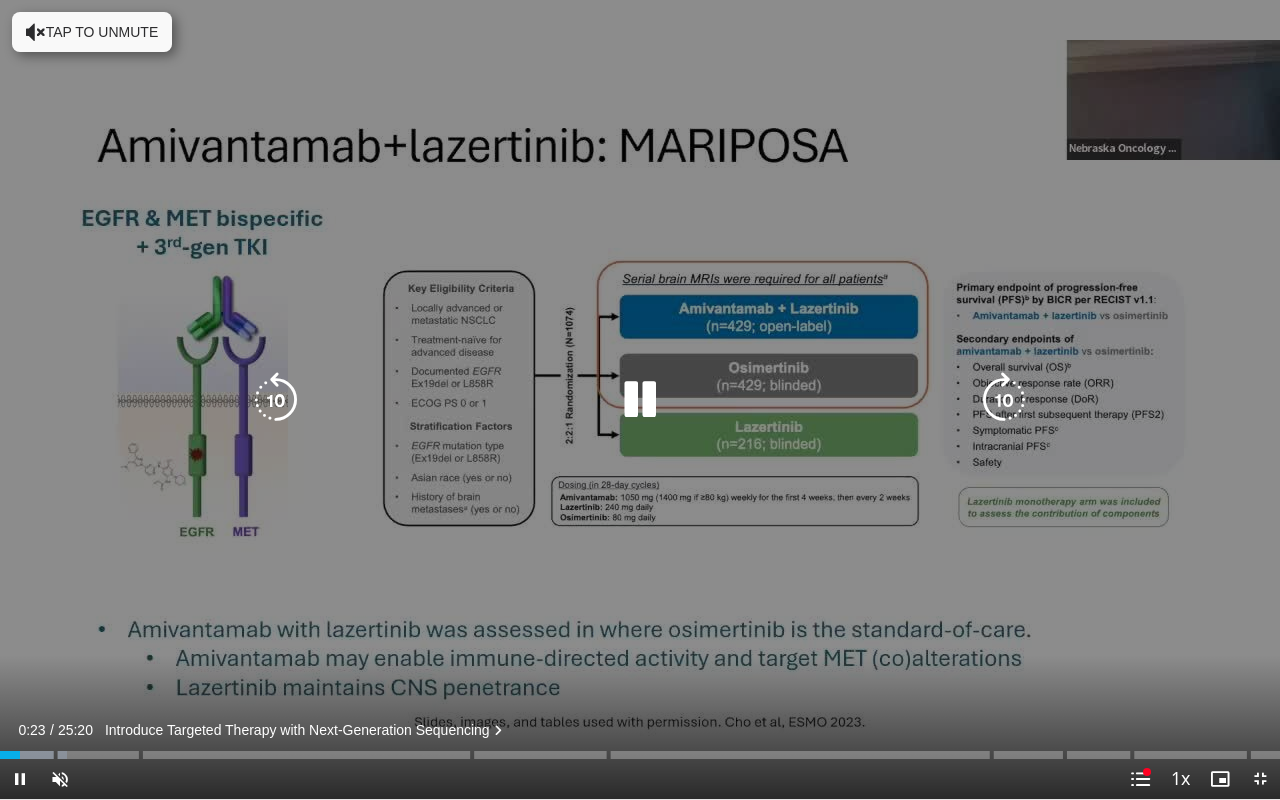 click at bounding box center [640, 400] 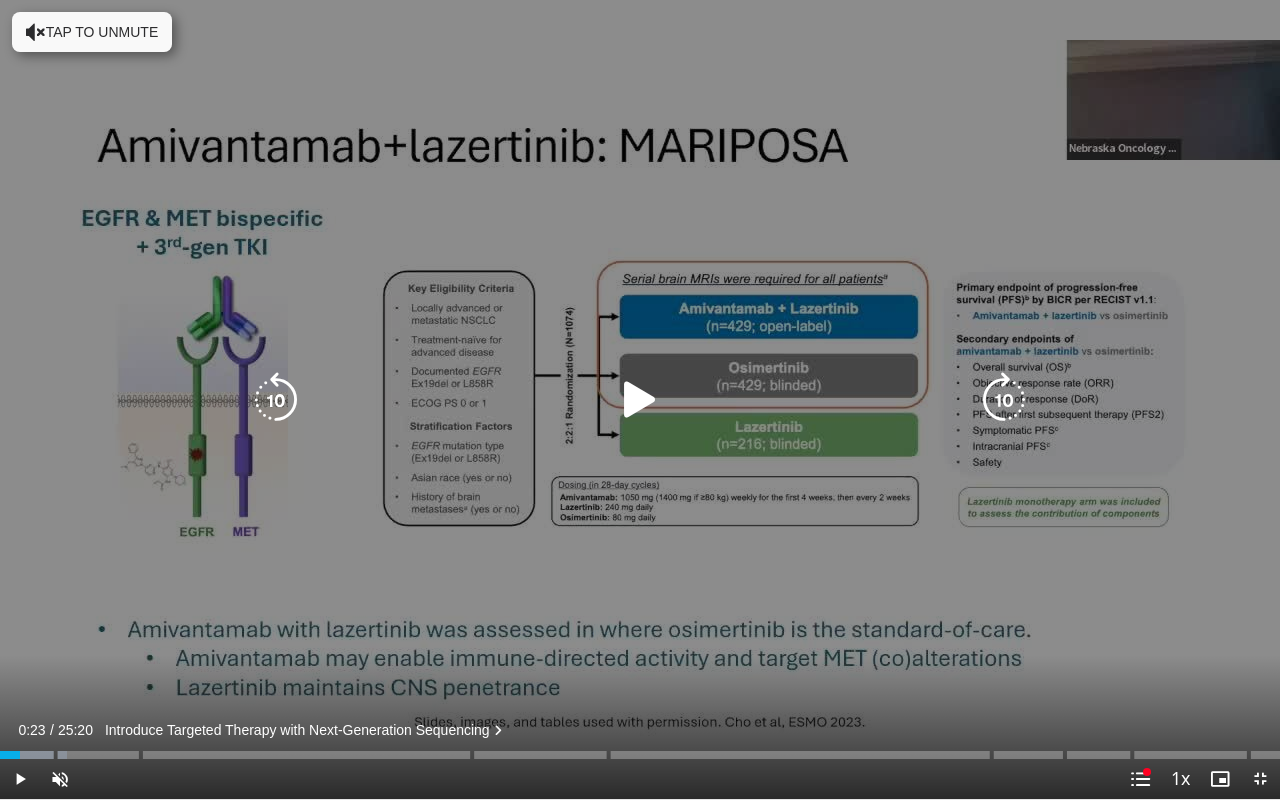 click at bounding box center (640, 400) 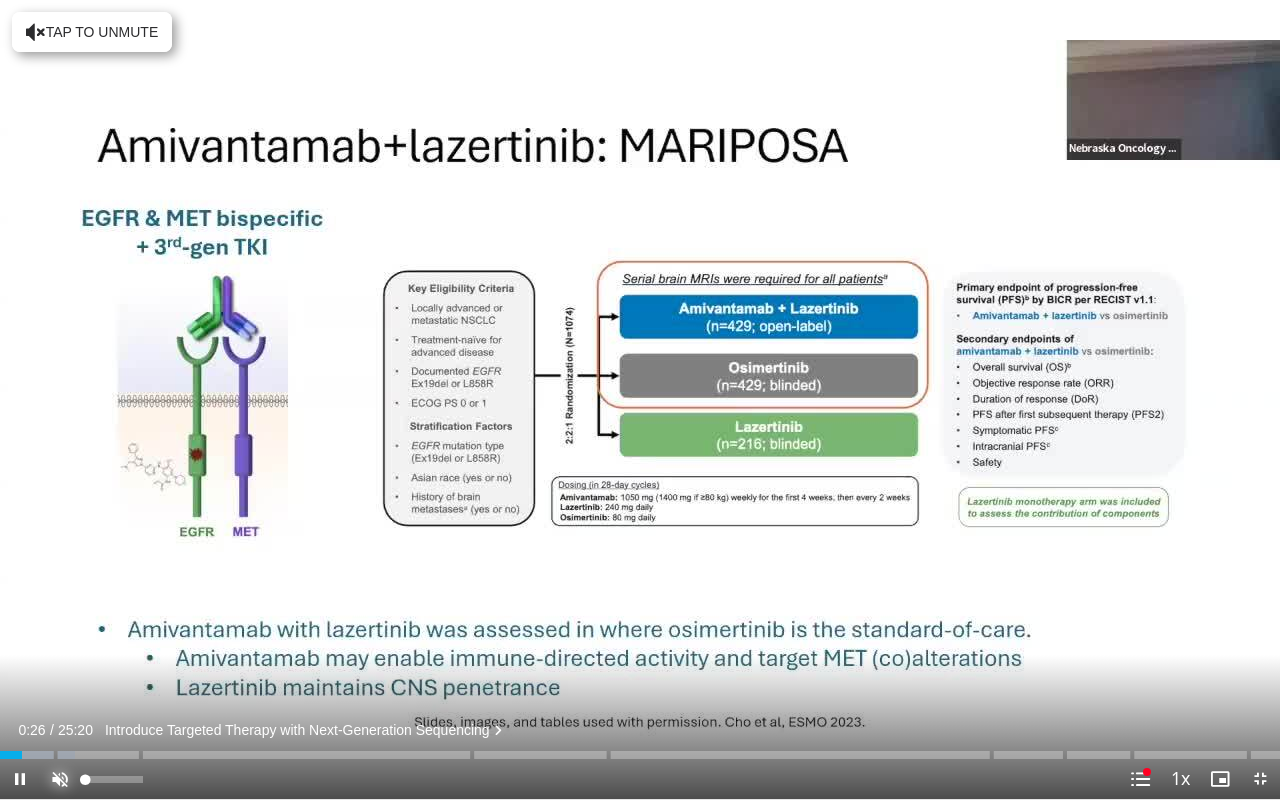 click at bounding box center (60, 779) 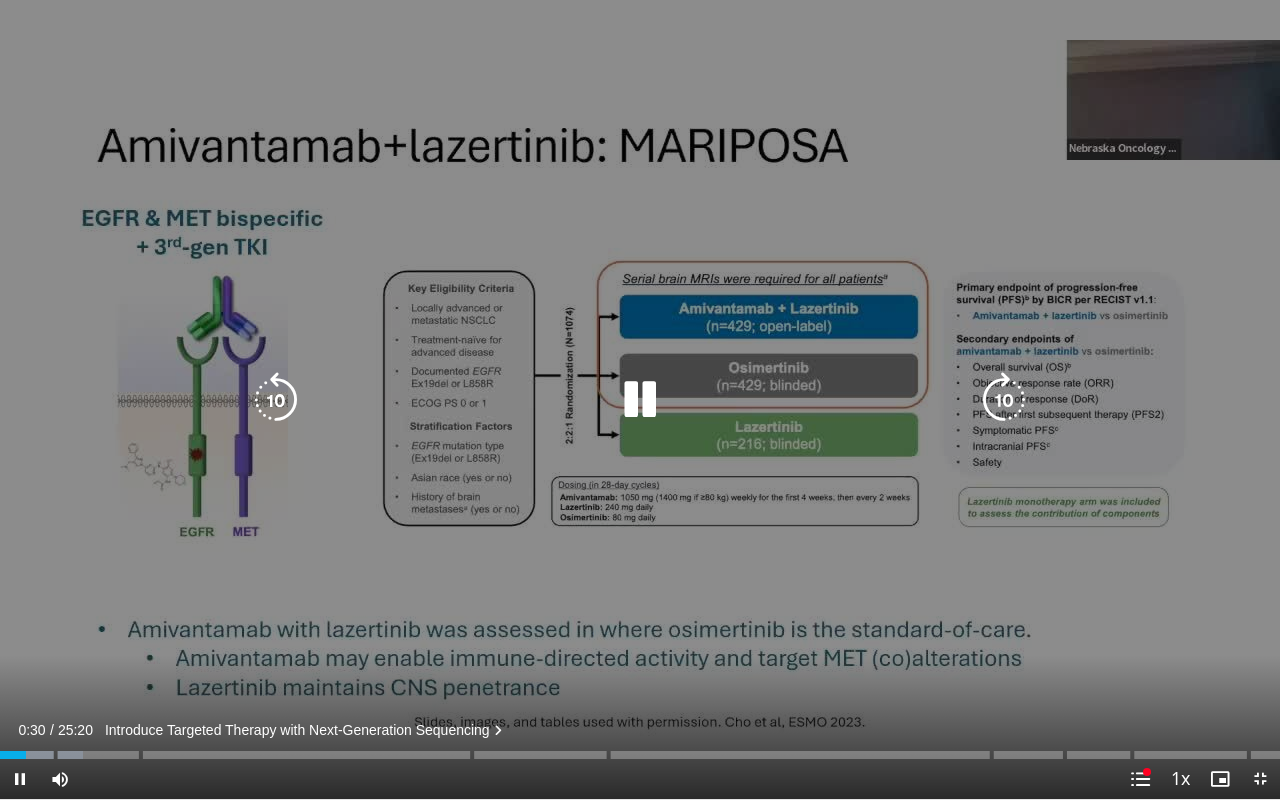 click on "10 seconds
Tap to unmute" at bounding box center [640, 399] 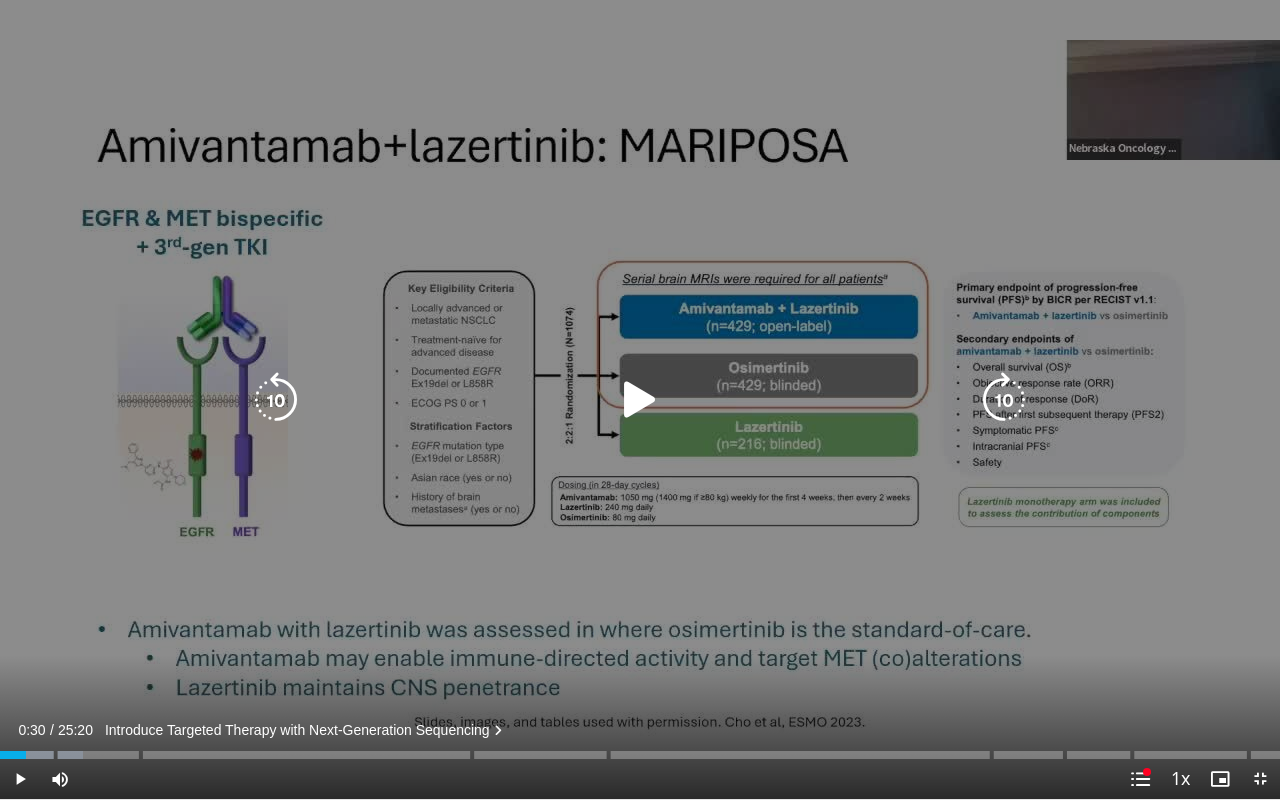 click at bounding box center [640, 400] 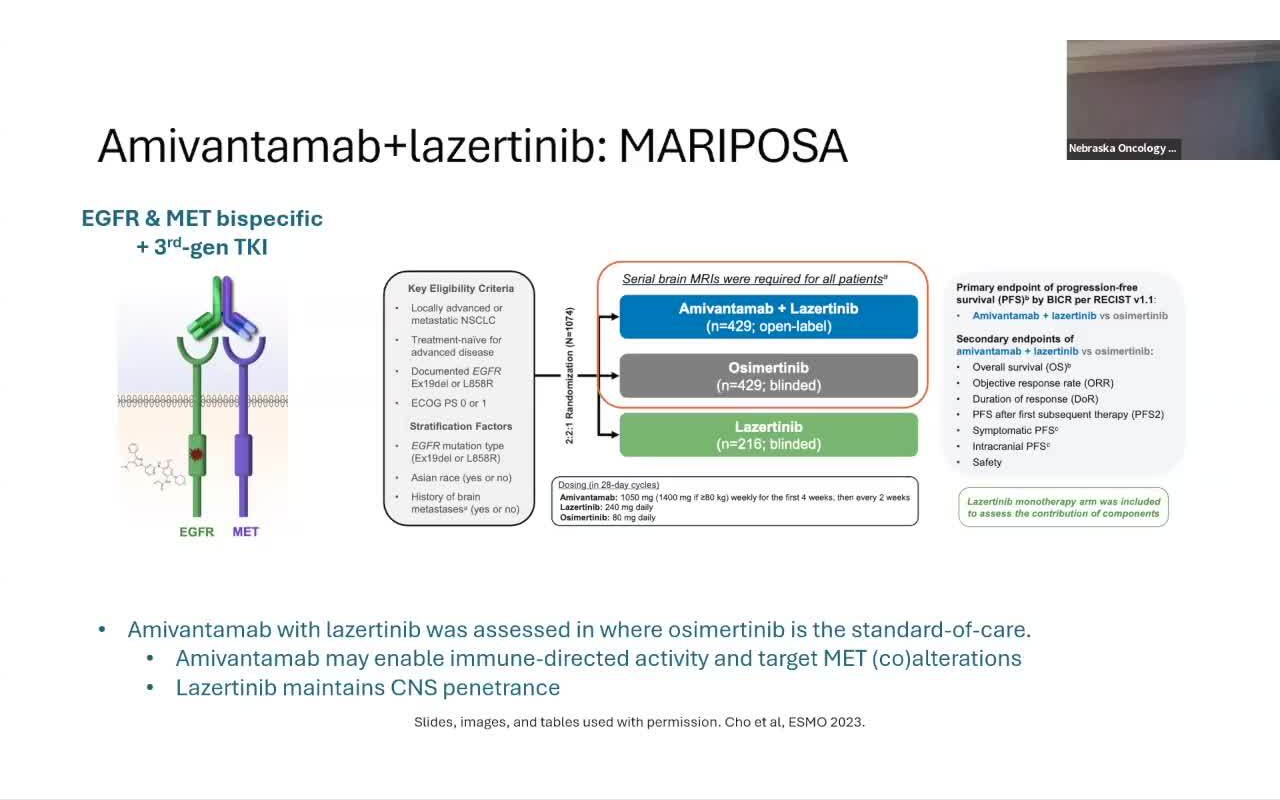 drag, startPoint x: 1160, startPoint y: 650, endPoint x: 1168, endPoint y: 720, distance: 70.45566 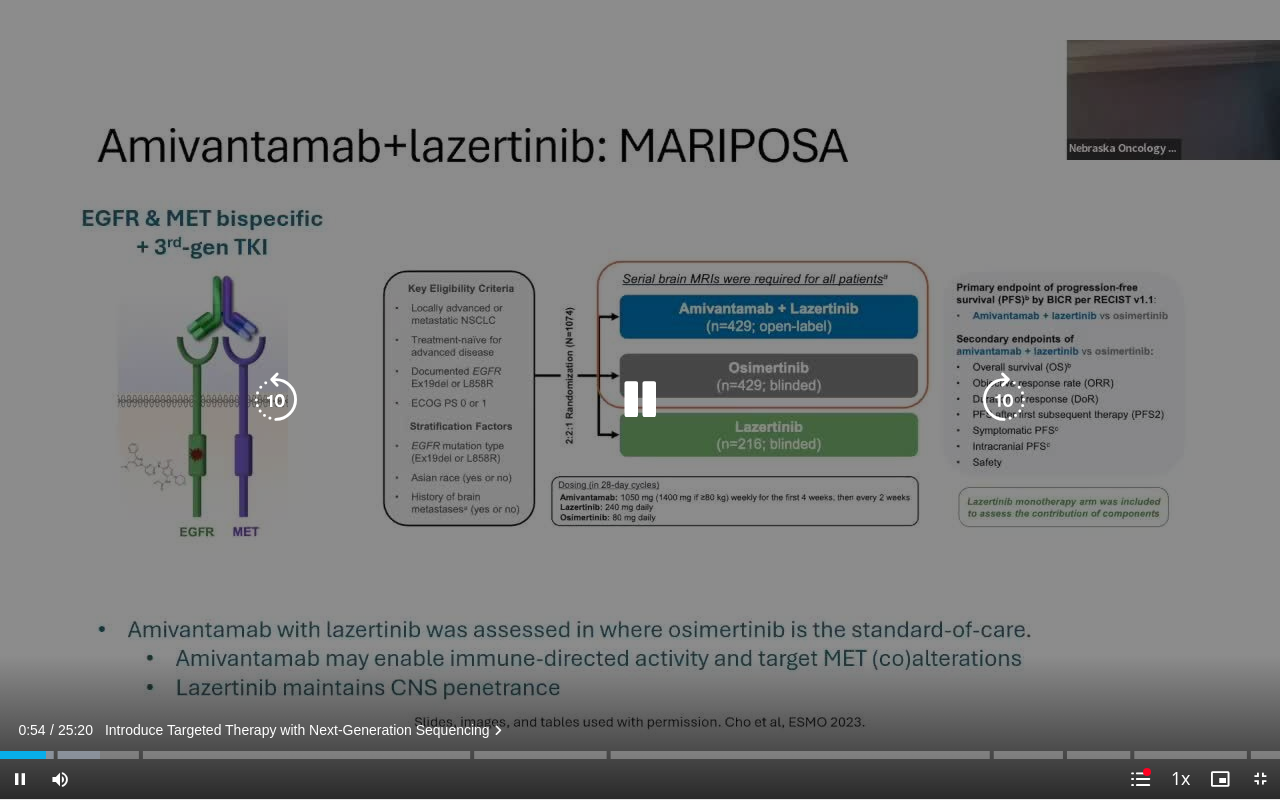 drag, startPoint x: 1168, startPoint y: 720, endPoint x: 1246, endPoint y: 648, distance: 106.15083 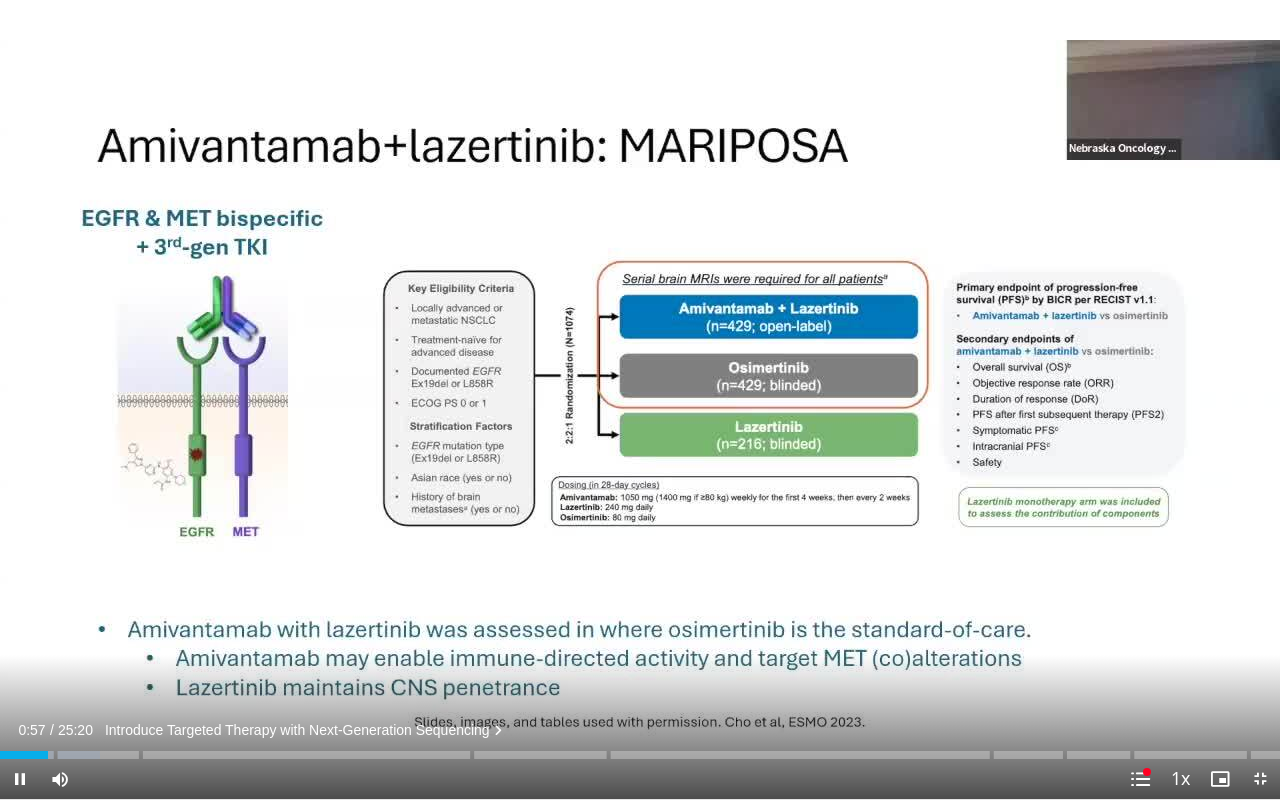drag, startPoint x: 1246, startPoint y: 648, endPoint x: 362, endPoint y: 796, distance: 896.3035 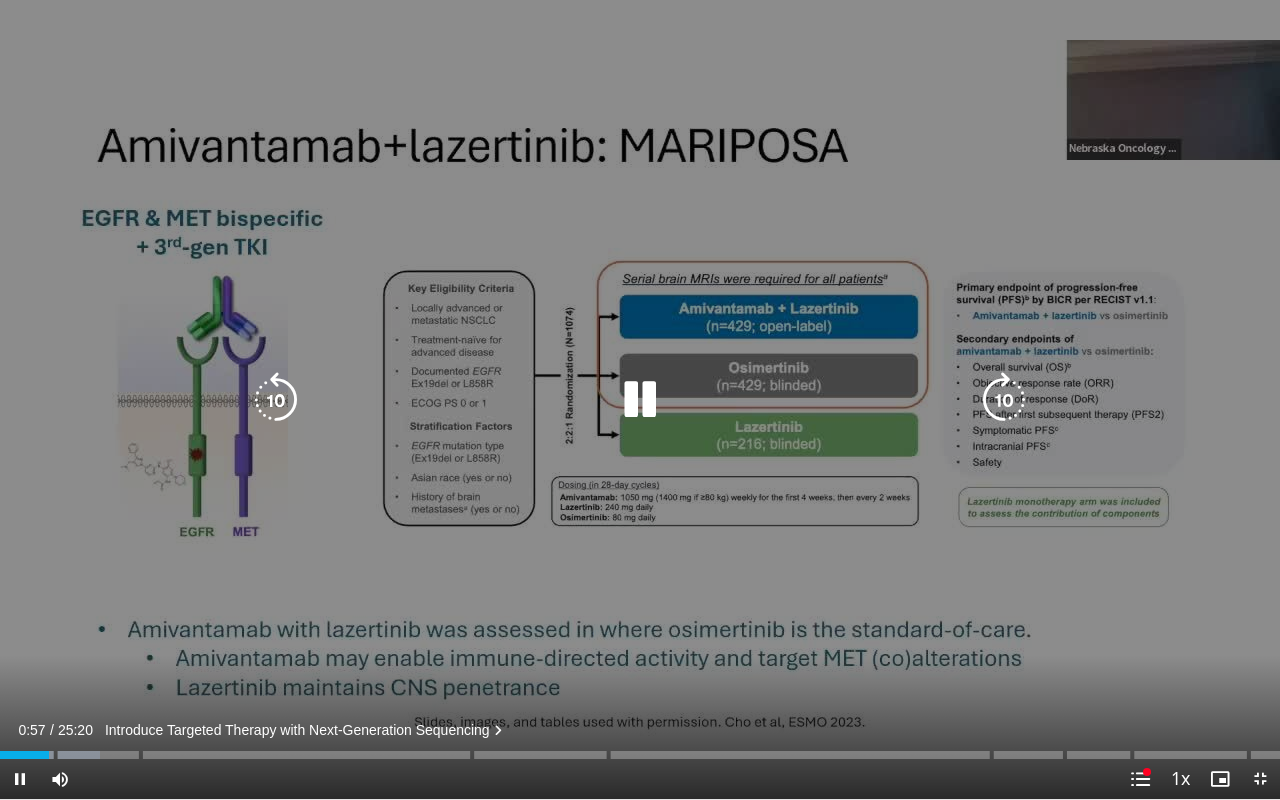 click on "**********" at bounding box center [640, 400] 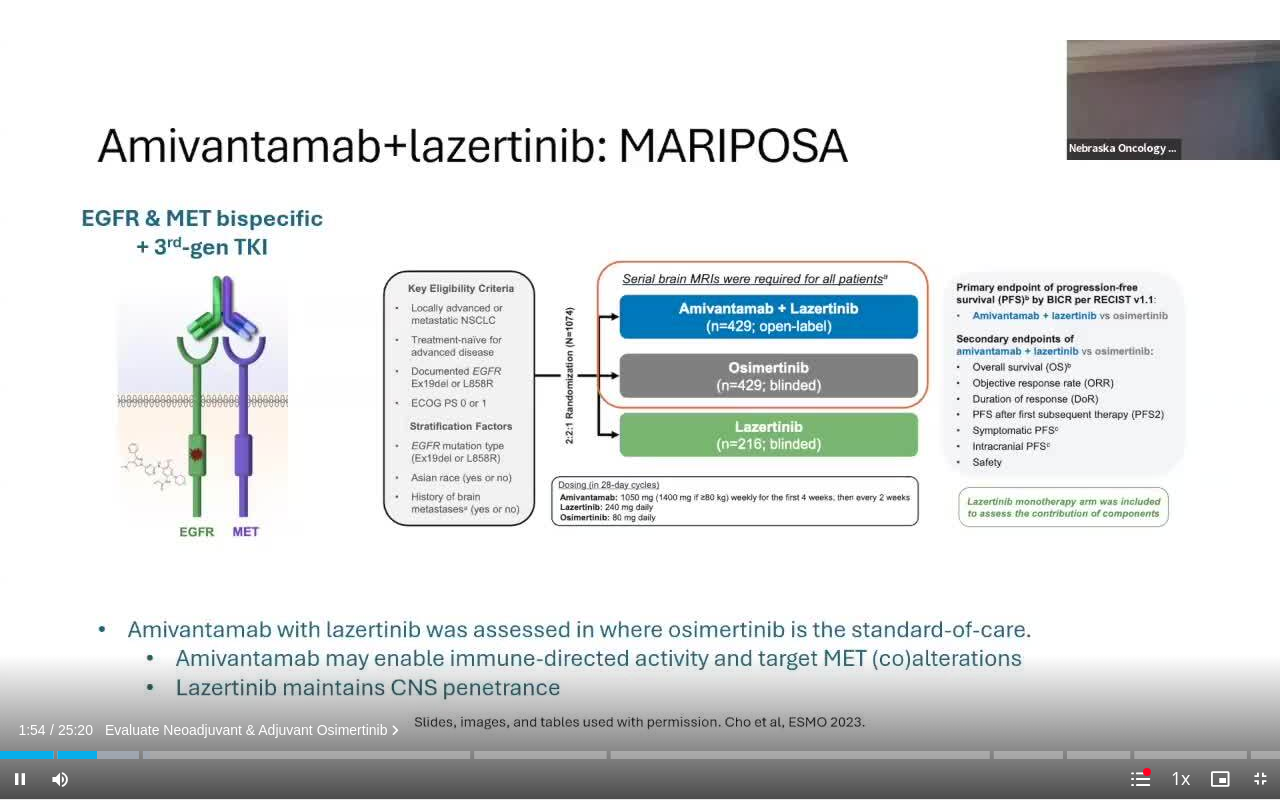 click on "**********" at bounding box center [640, 400] 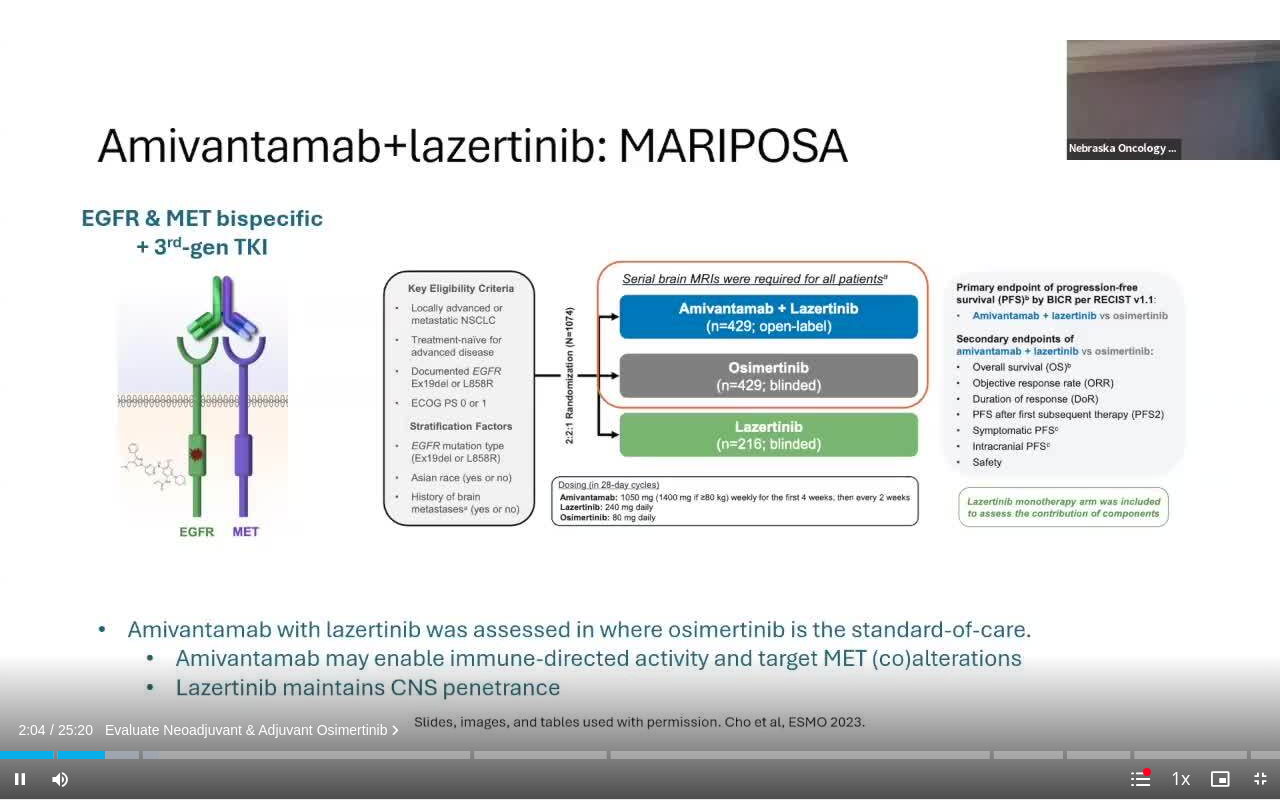 click on "**********" at bounding box center (640, 400) 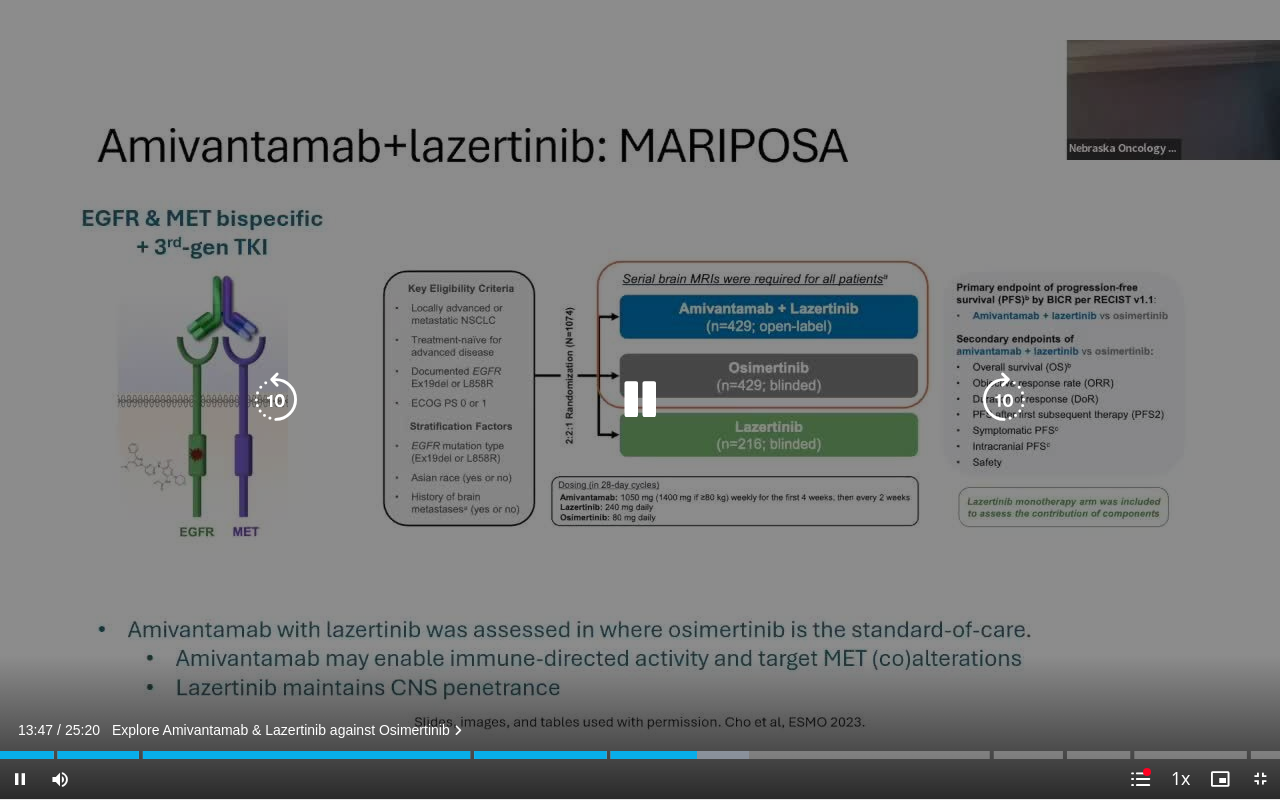 click on "10 seconds
Tap to unmute" at bounding box center [640, 399] 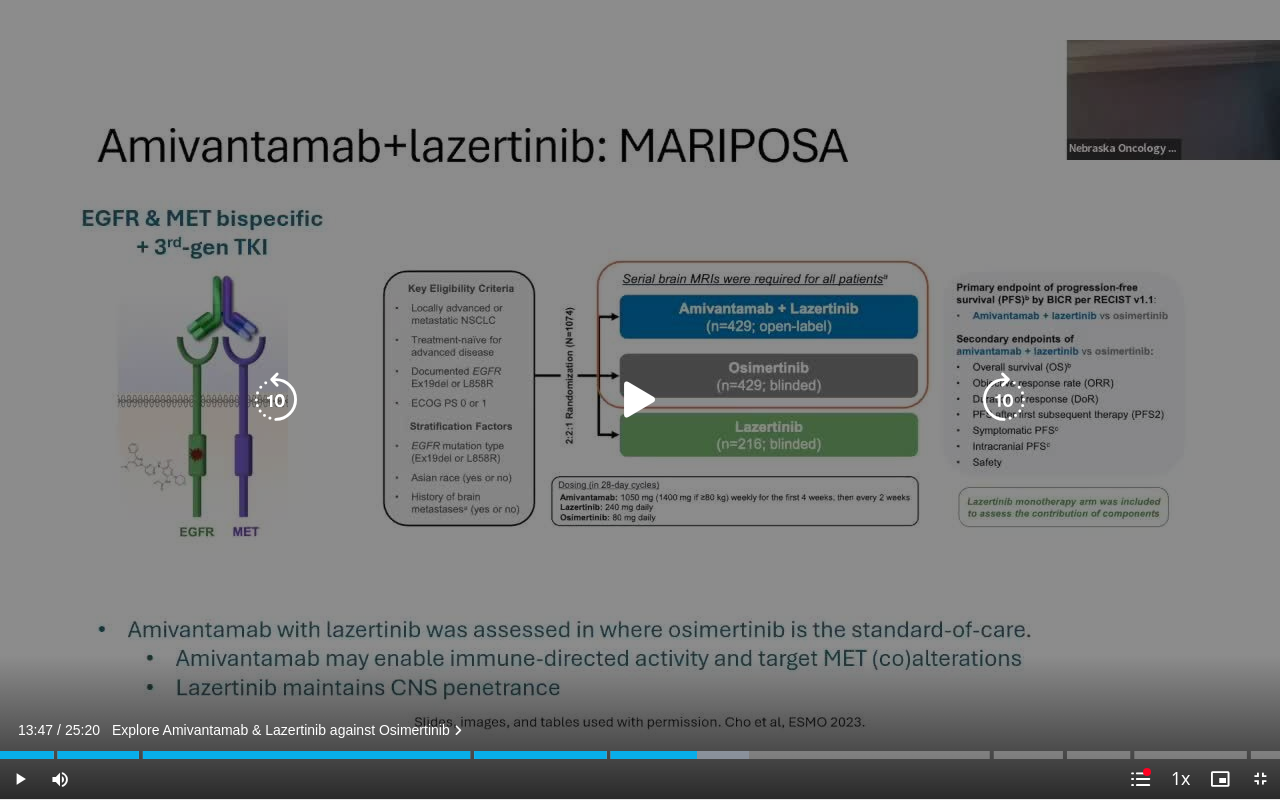 click at bounding box center (640, 400) 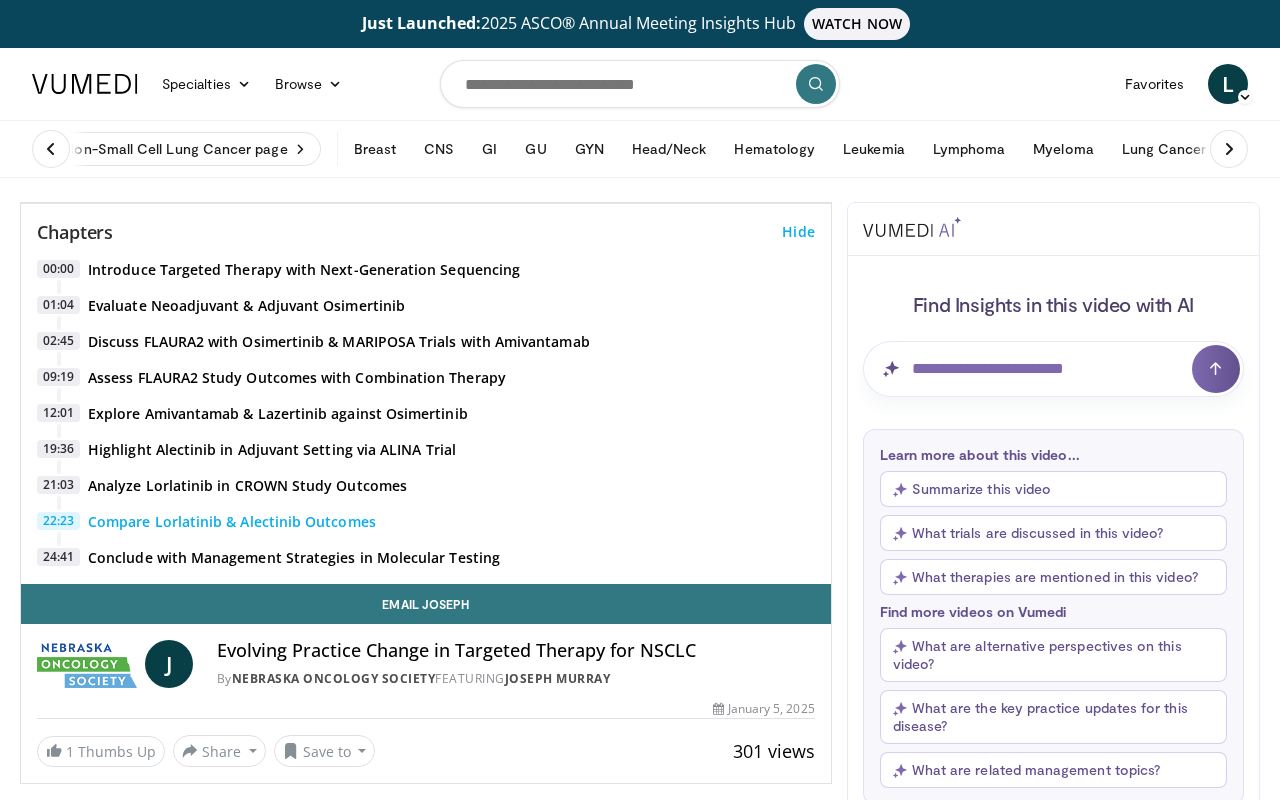 scroll, scrollTop: 0, scrollLeft: 0, axis: both 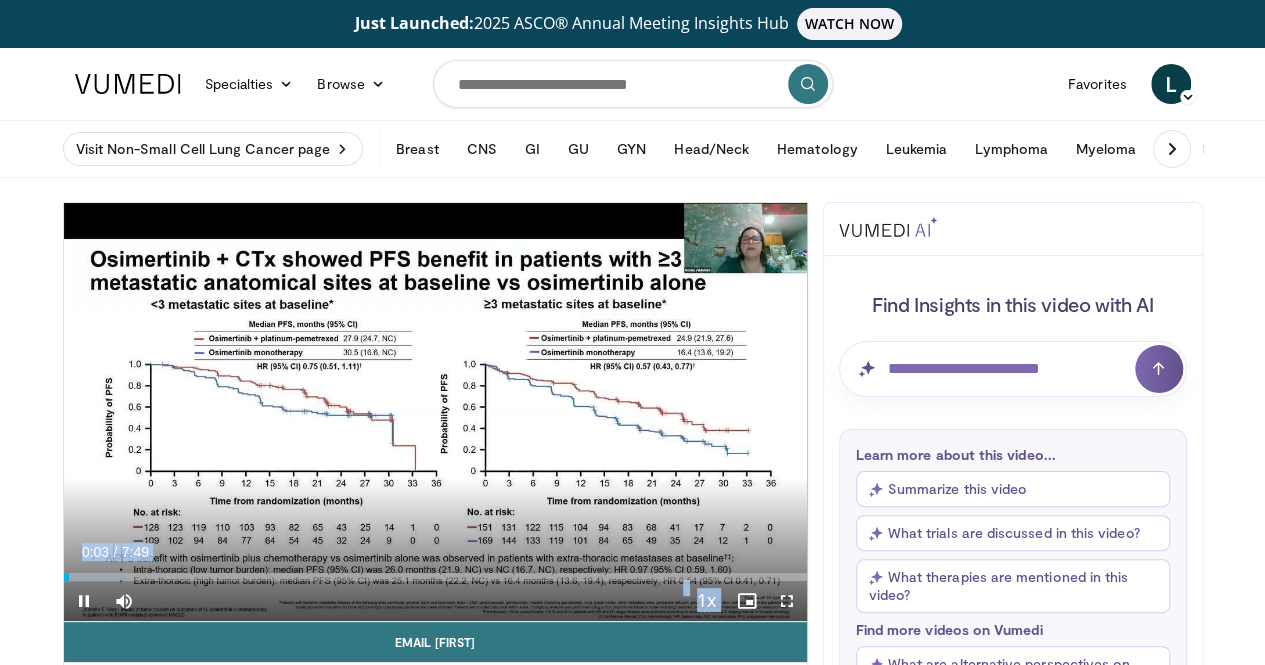 drag, startPoint x: 68, startPoint y: 552, endPoint x: 0, endPoint y: 367, distance: 197.1015 